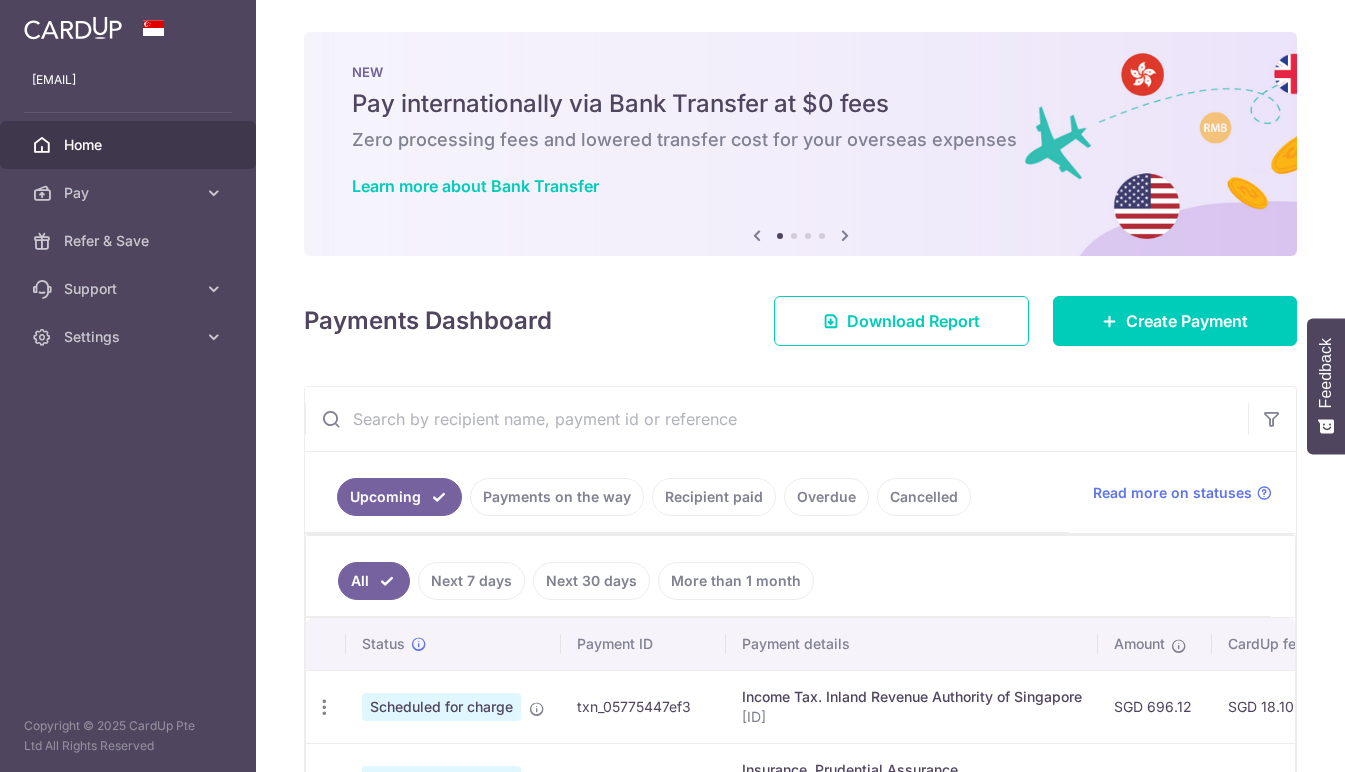 click on "Upcoming
Payments on the way
Recipient paid
Overdue
Cancelled" at bounding box center (687, 492) 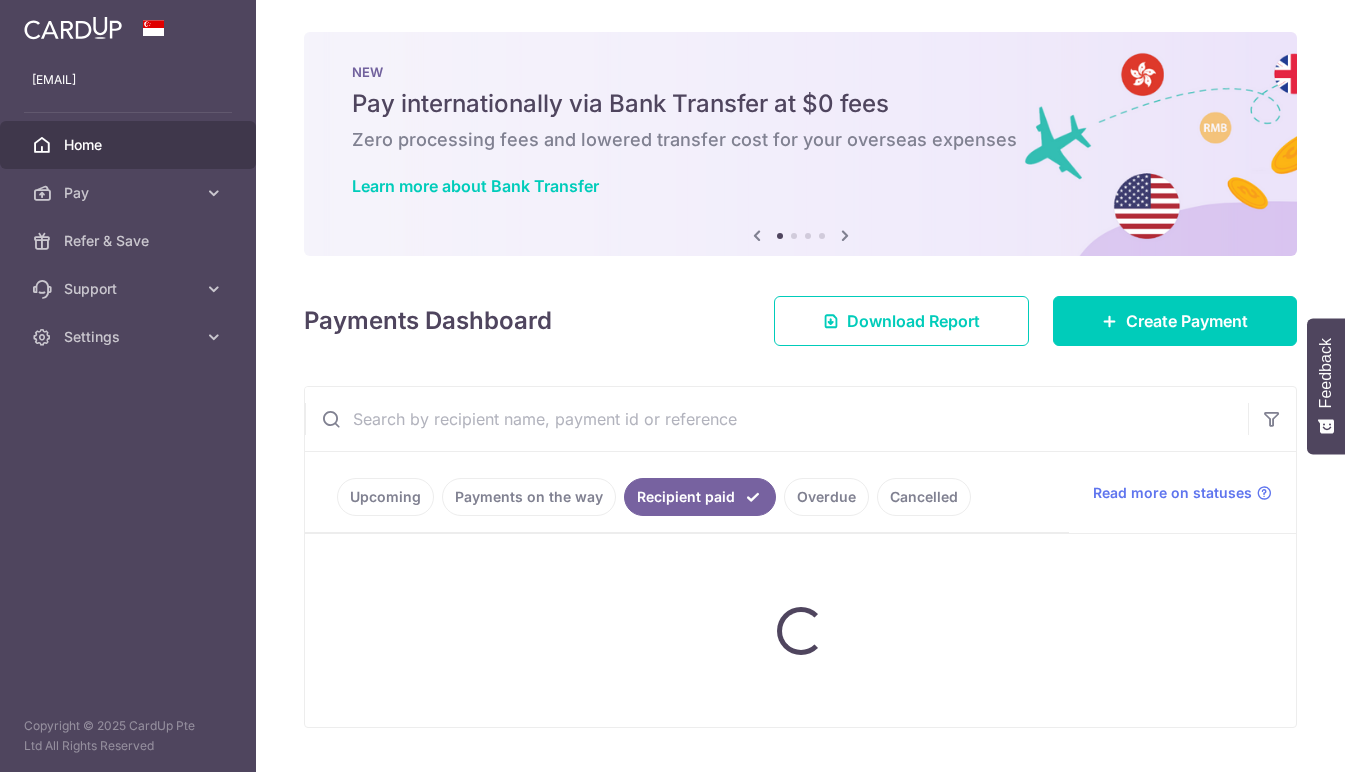 scroll, scrollTop: 50, scrollLeft: 0, axis: vertical 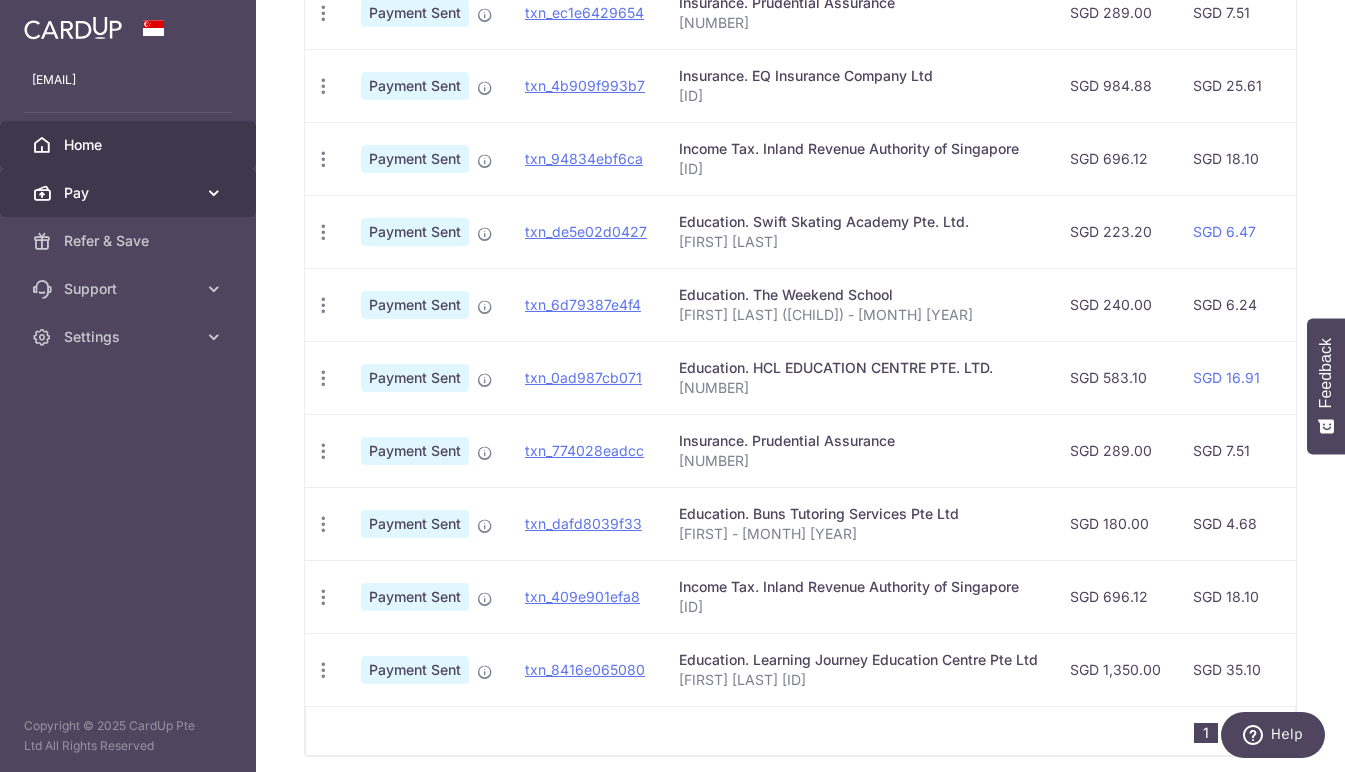 click on "Pay" at bounding box center (130, 193) 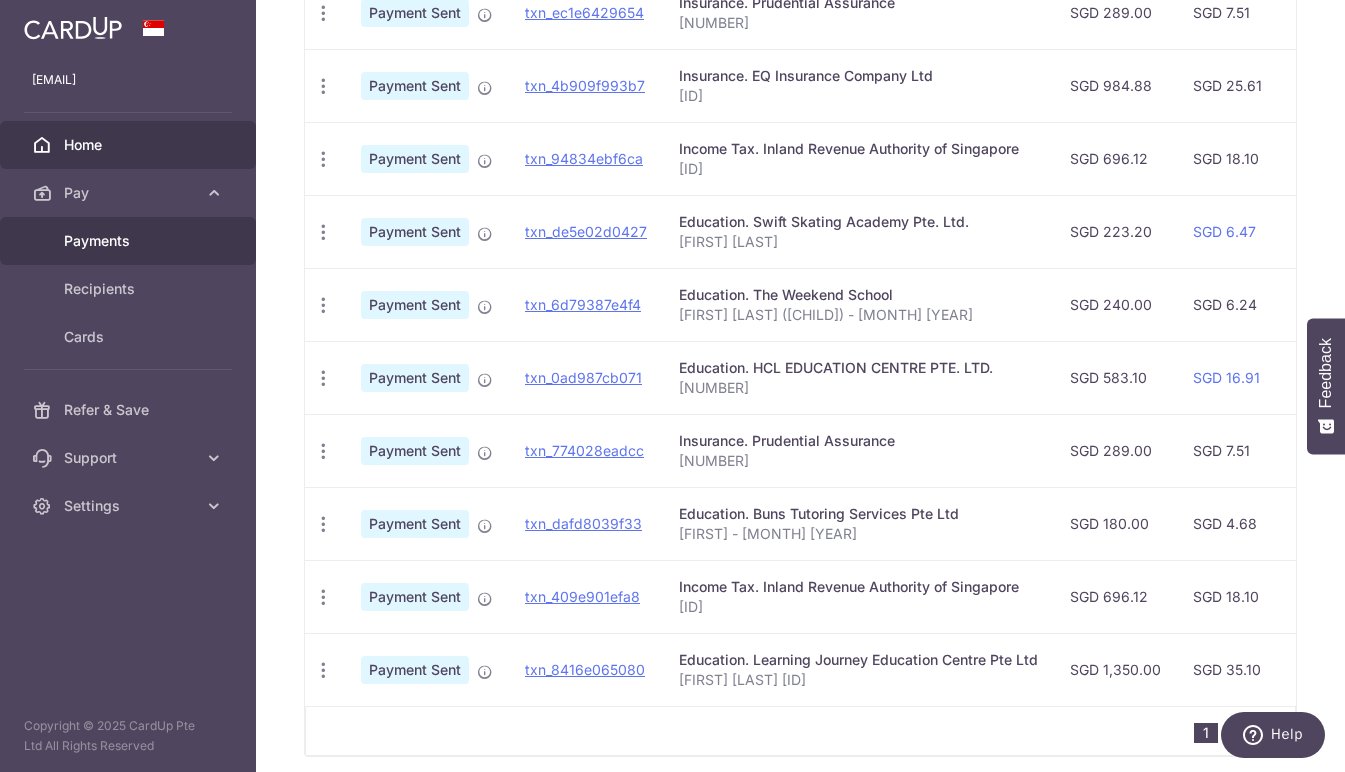 click on "Payments" at bounding box center [130, 241] 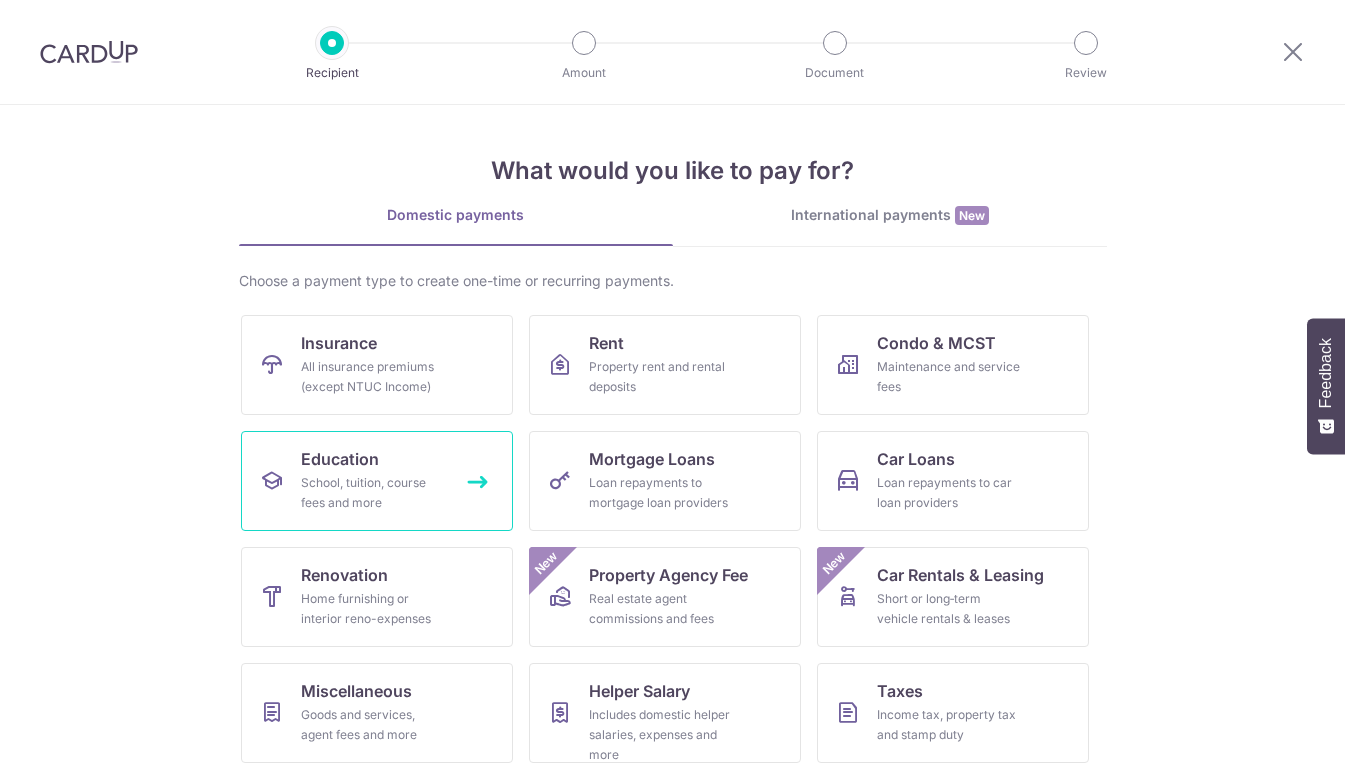 scroll, scrollTop: 0, scrollLeft: 0, axis: both 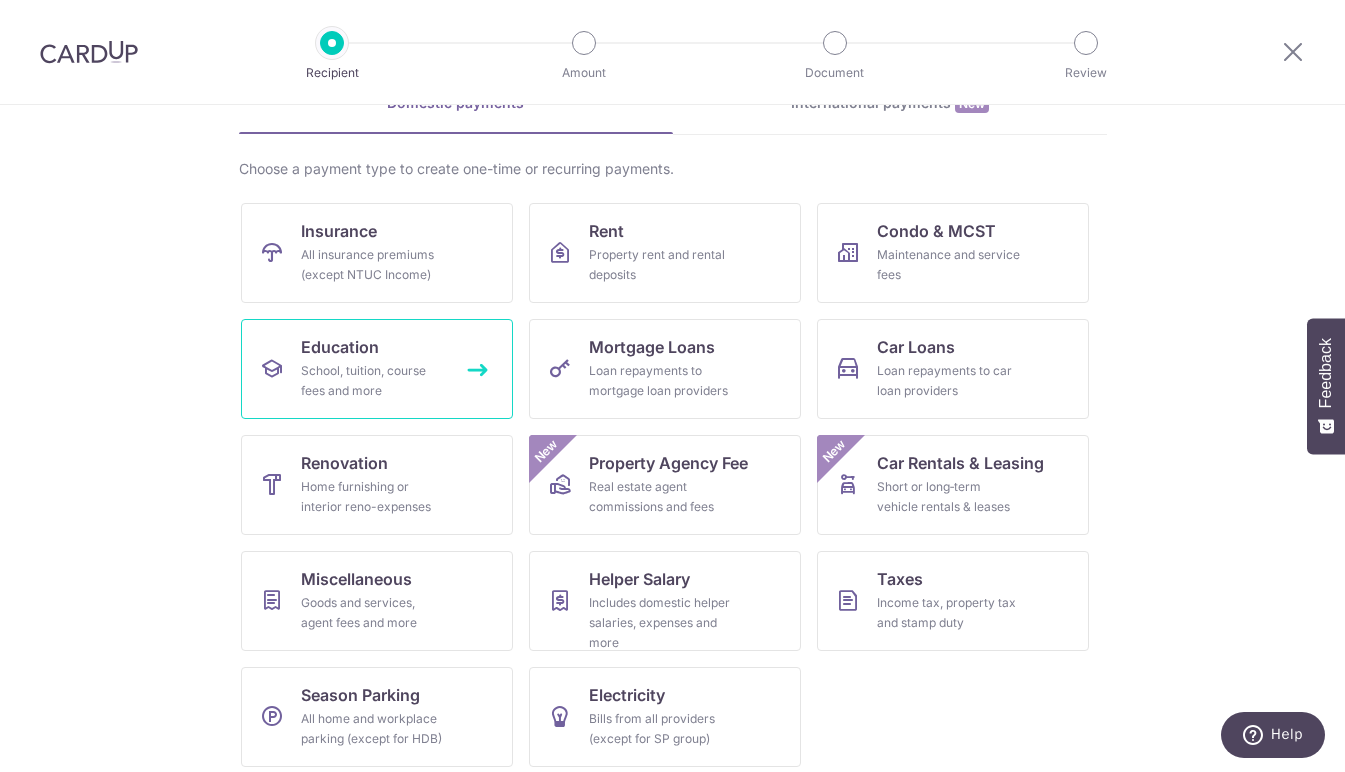 click on "Education" at bounding box center [340, 347] 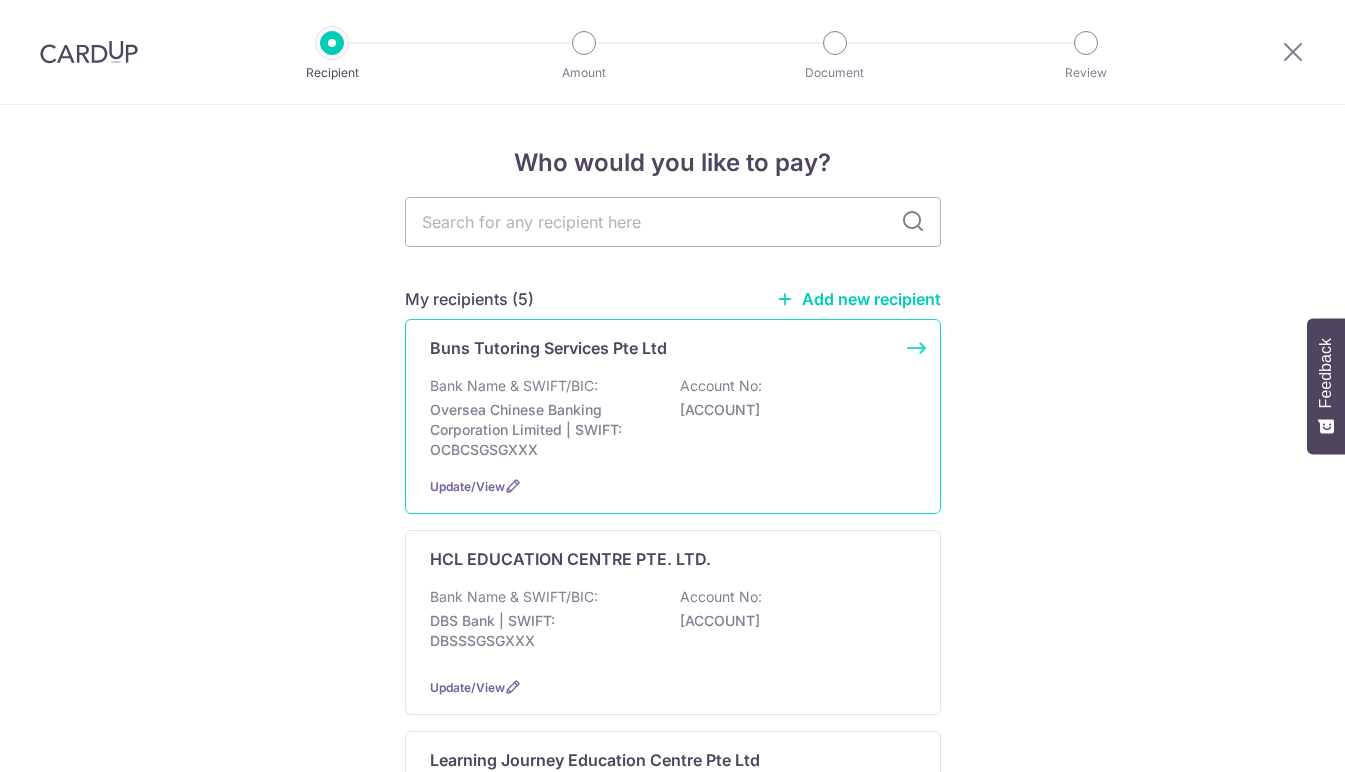 scroll, scrollTop: 0, scrollLeft: 0, axis: both 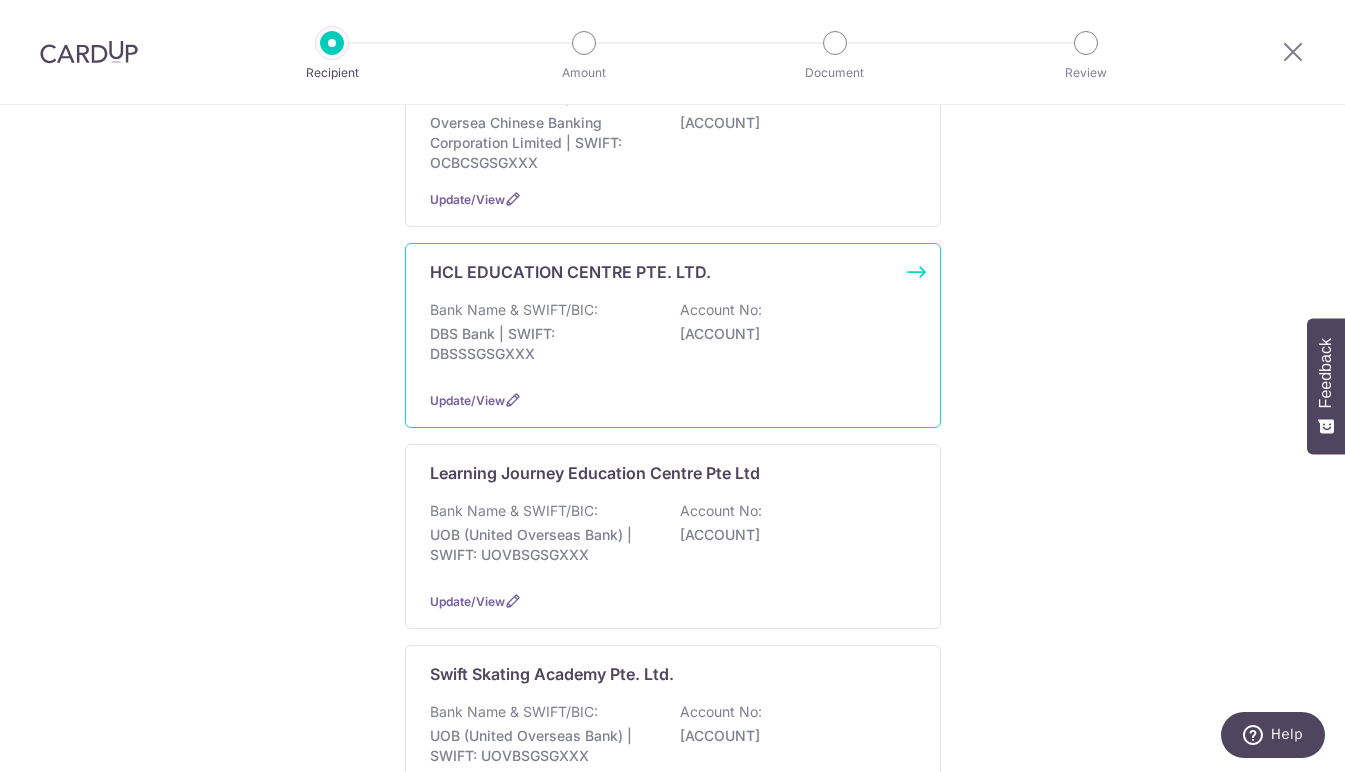 click on "HCL EDUCATION CENTRE PTE. LTD.
Bank Name & SWIFT/BIC:
DBS Bank | SWIFT: DBSSSGSGXXX
Account No:
[ACCOUNT]
Update/View" at bounding box center [673, 335] 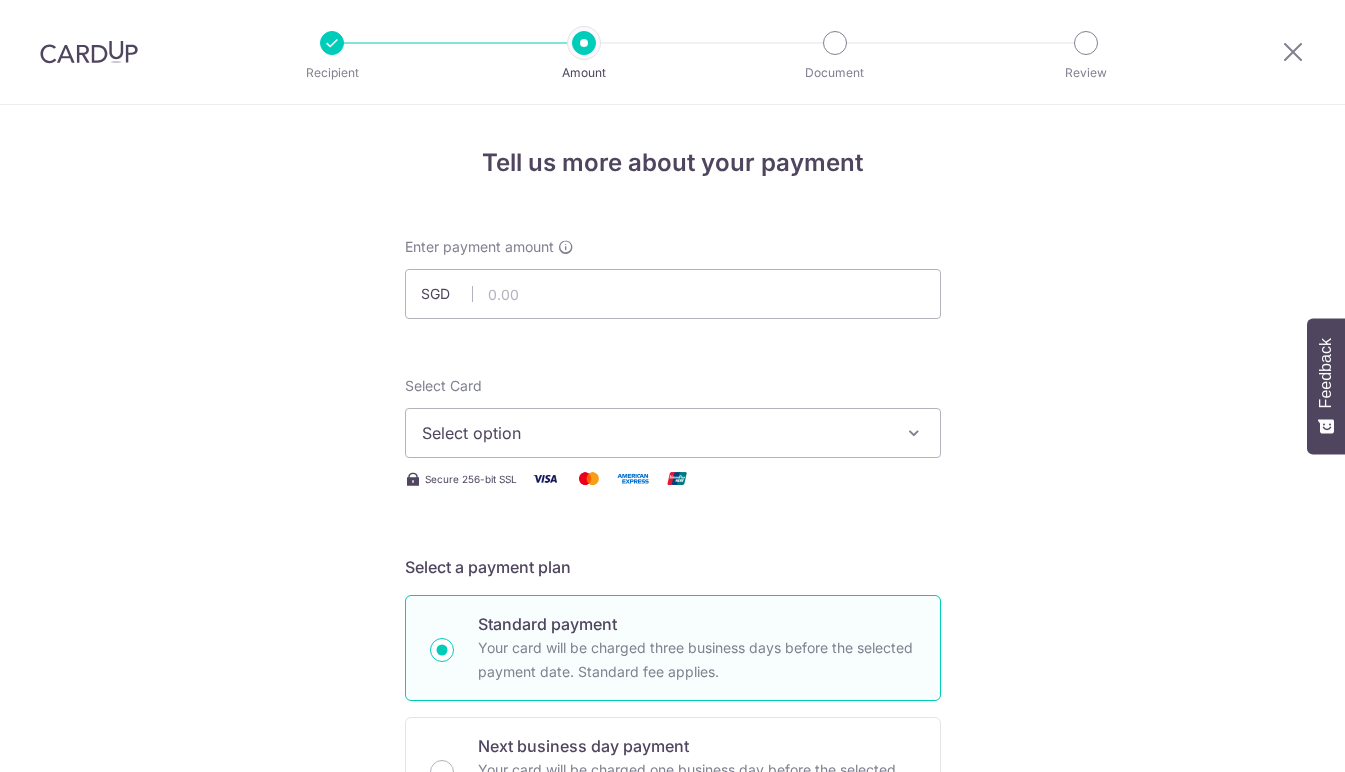 scroll, scrollTop: 0, scrollLeft: 0, axis: both 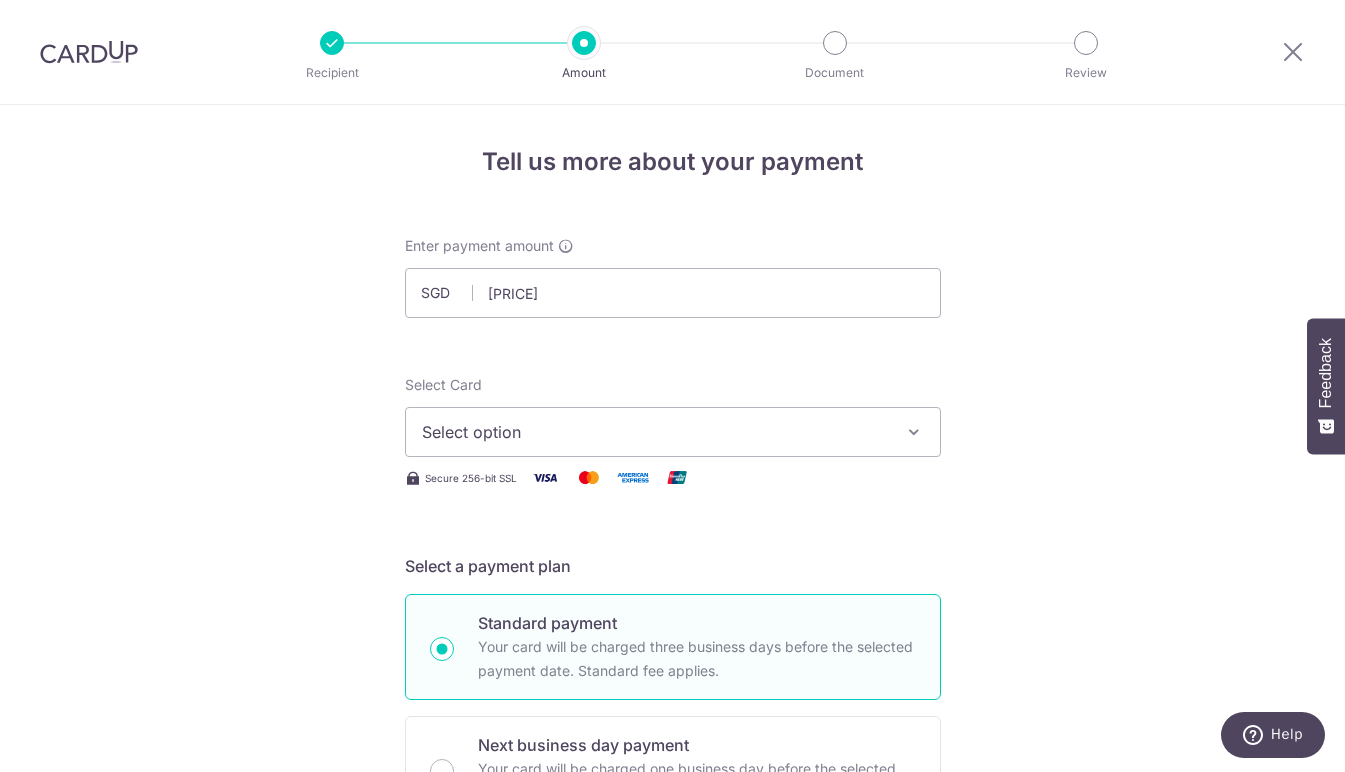 type on "[PRICE]" 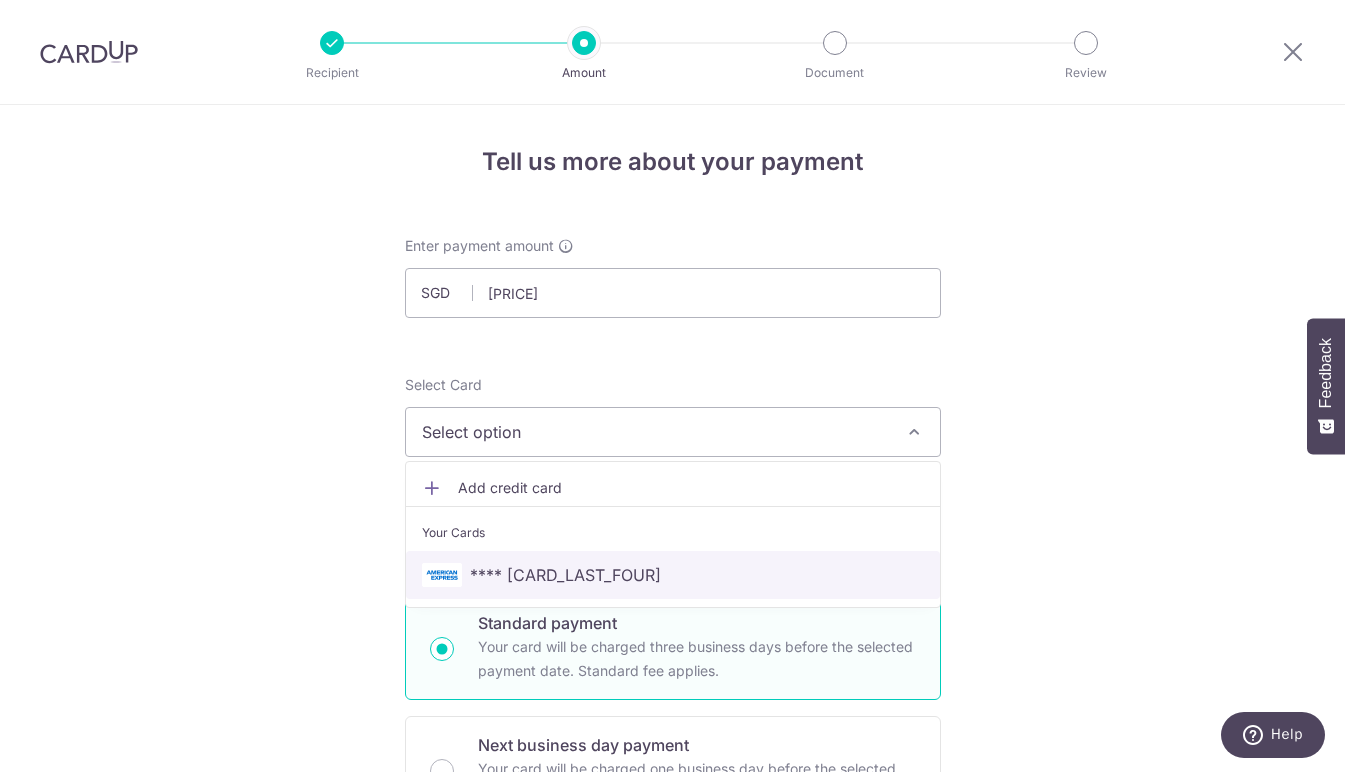 click on "**** [CARD_LAST_FOUR]" at bounding box center (565, 575) 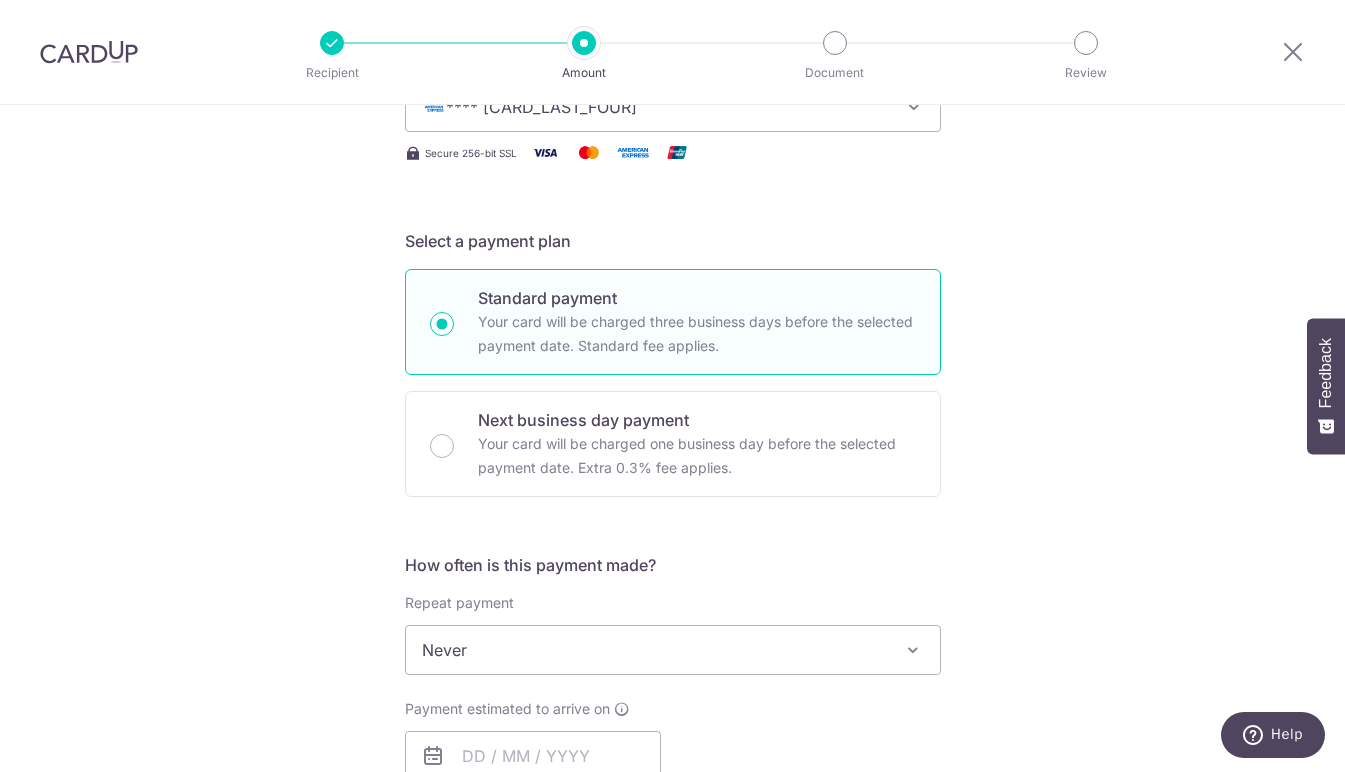 scroll, scrollTop: 427, scrollLeft: 0, axis: vertical 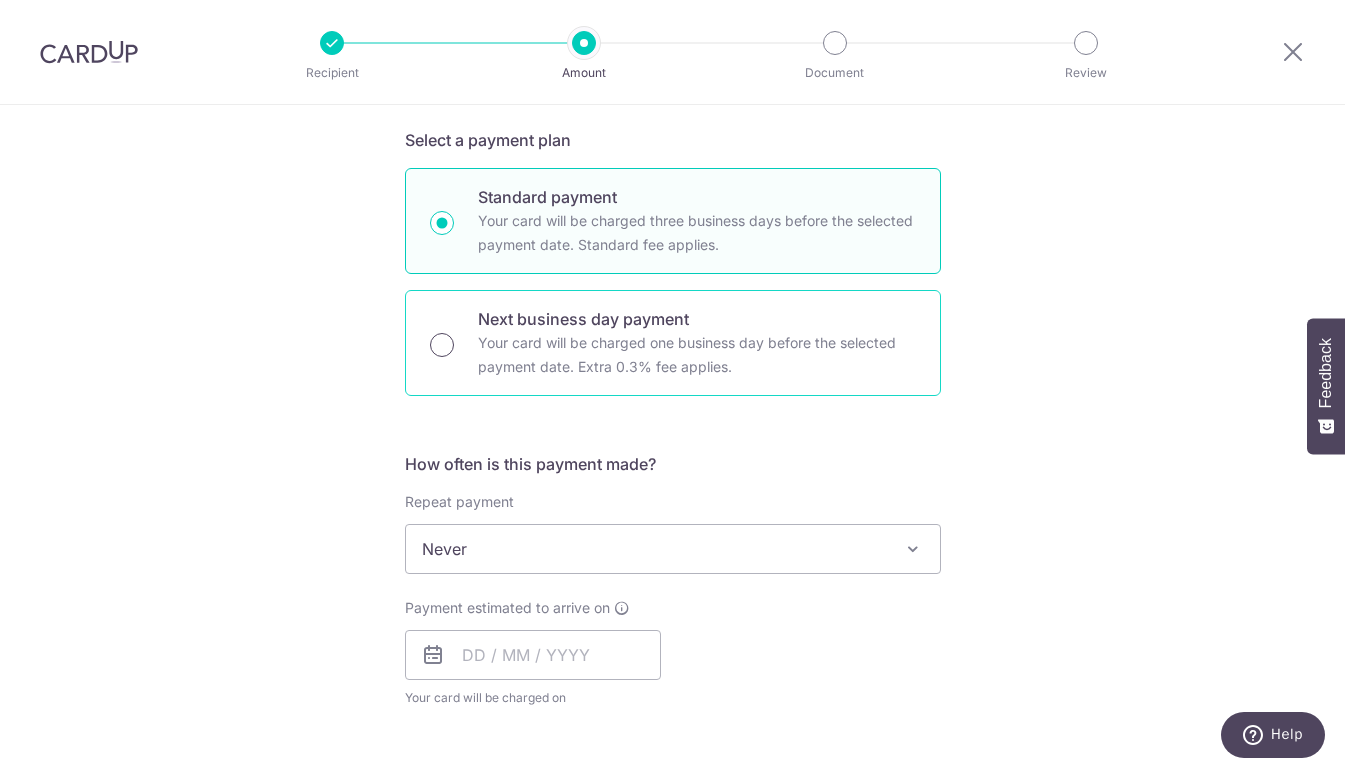 click on "Next business day payment
Your card will be charged one business day before the selected payment date. Extra 0.3% fee applies." at bounding box center [442, 345] 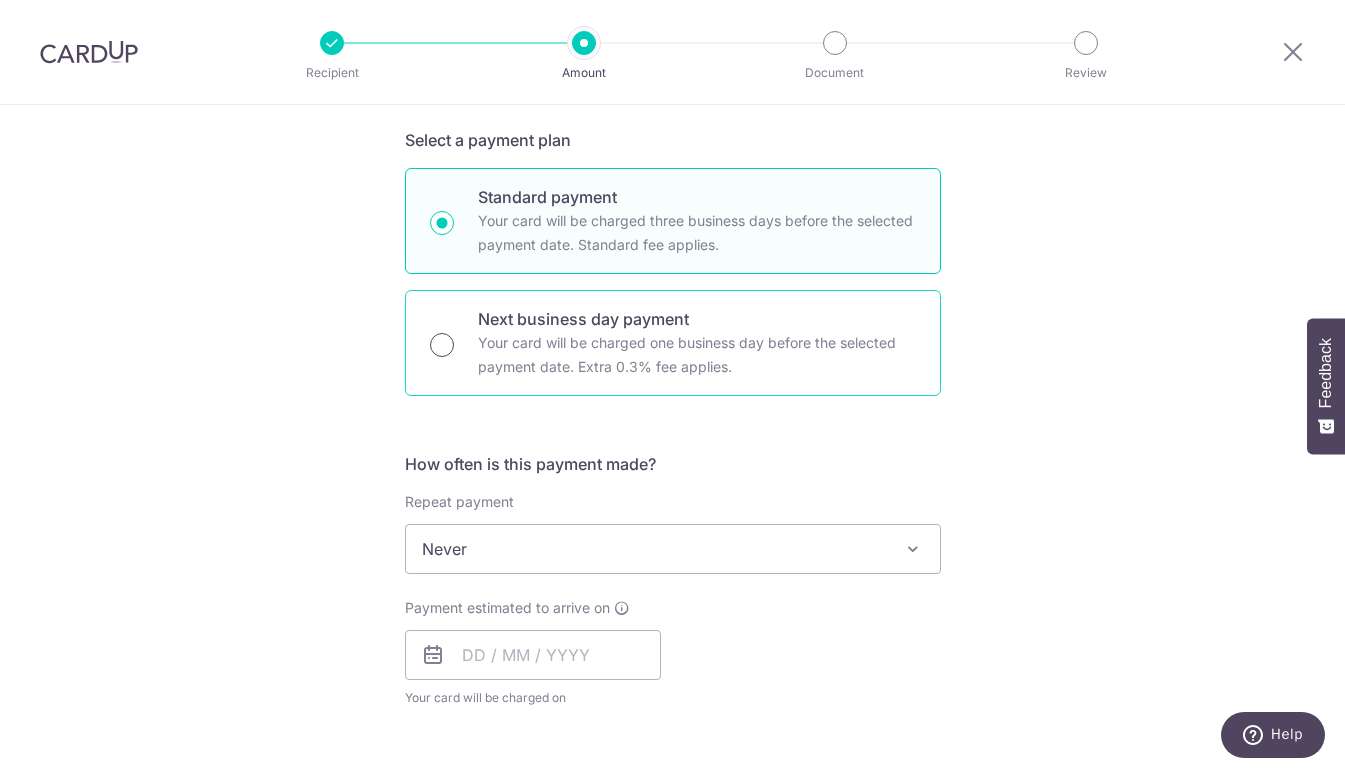 radio on "true" 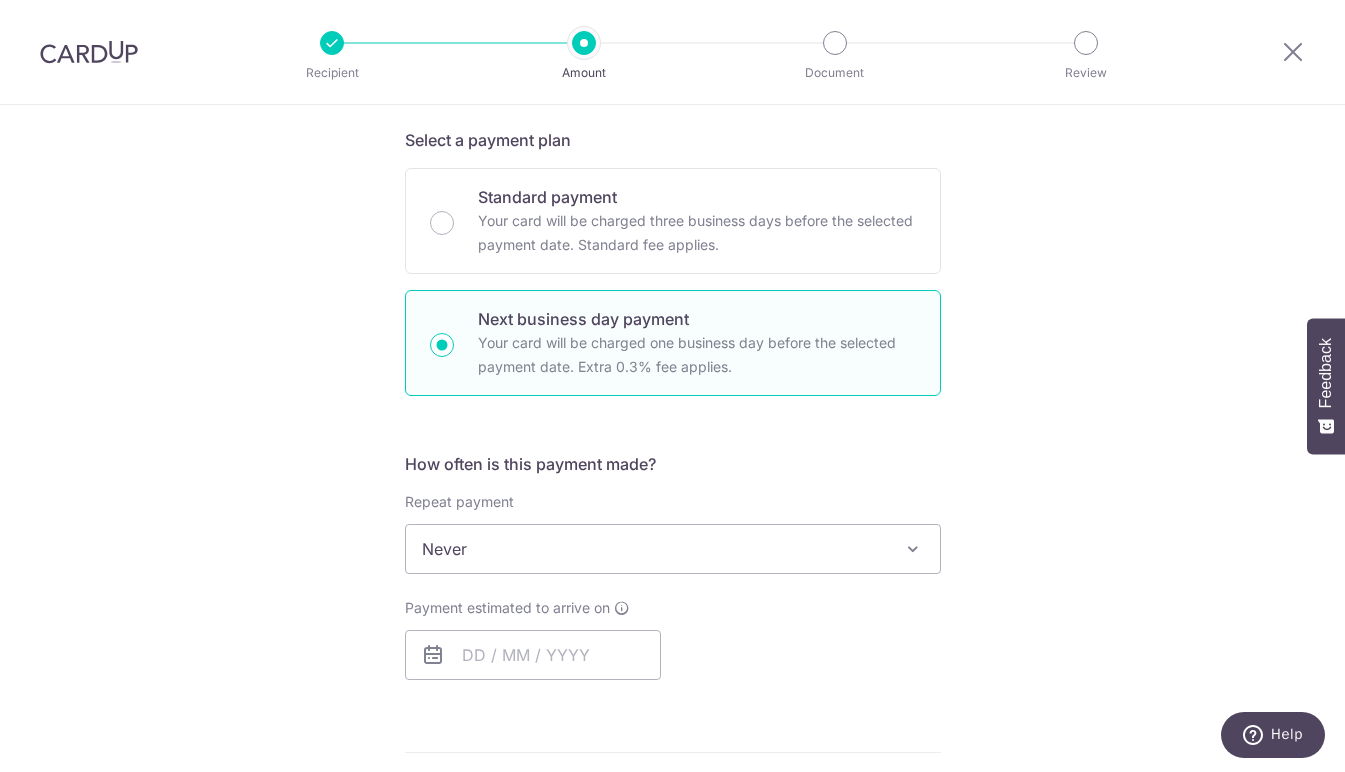 scroll, scrollTop: 610, scrollLeft: 0, axis: vertical 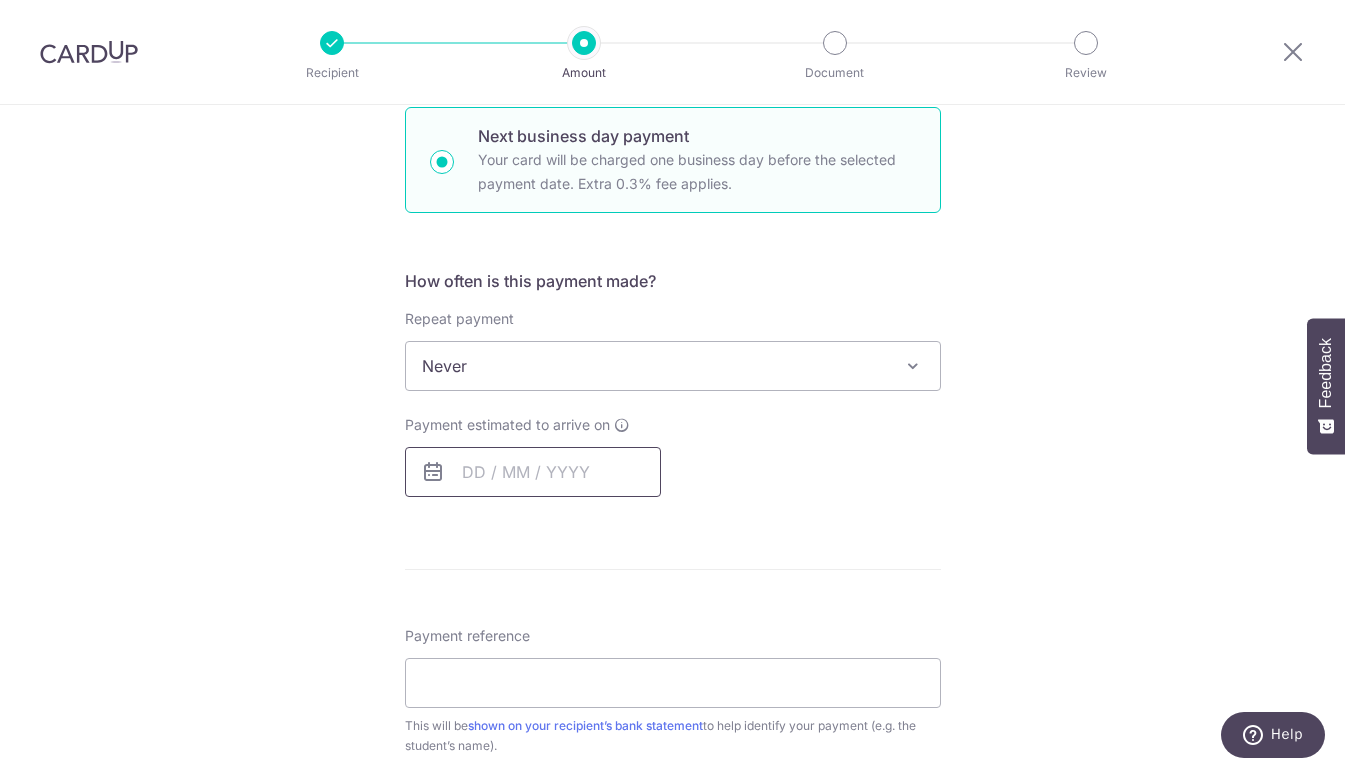 click at bounding box center (533, 472) 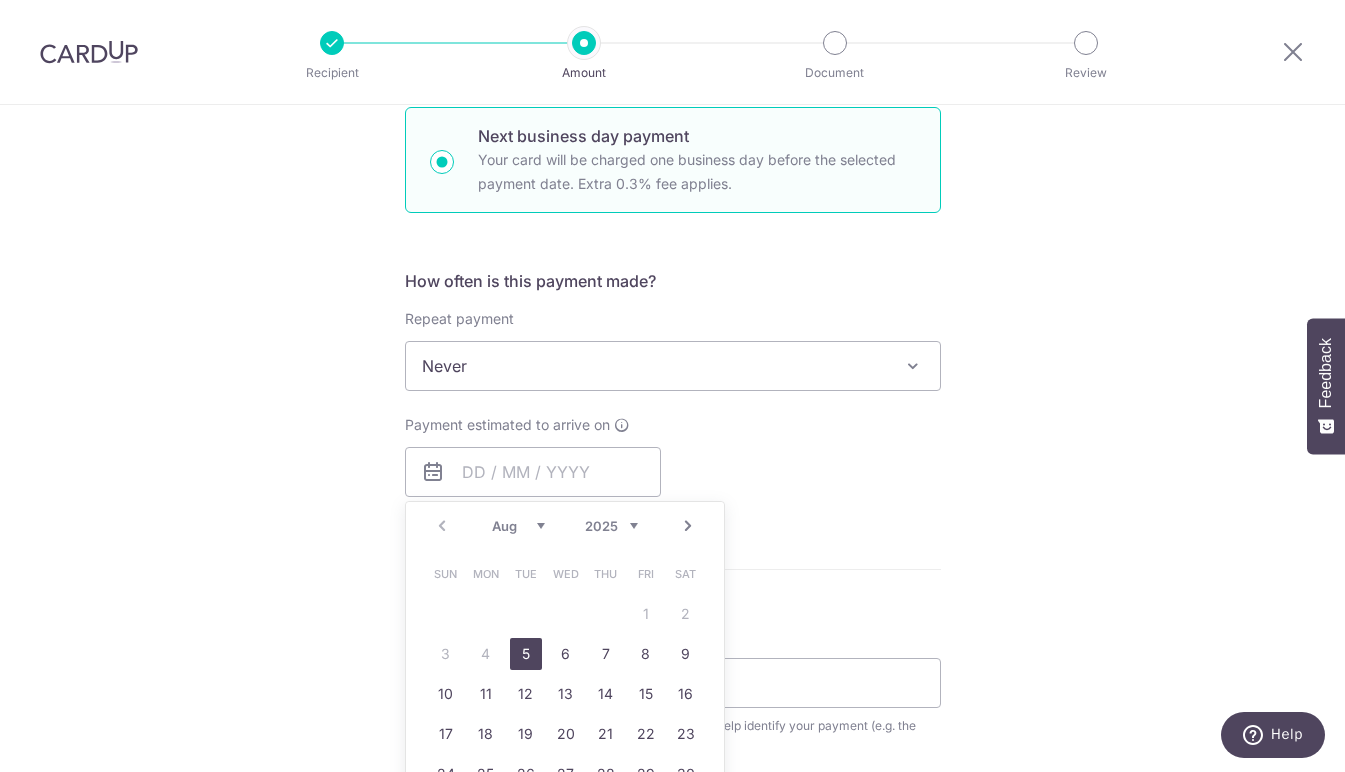 click on "5" at bounding box center [526, 654] 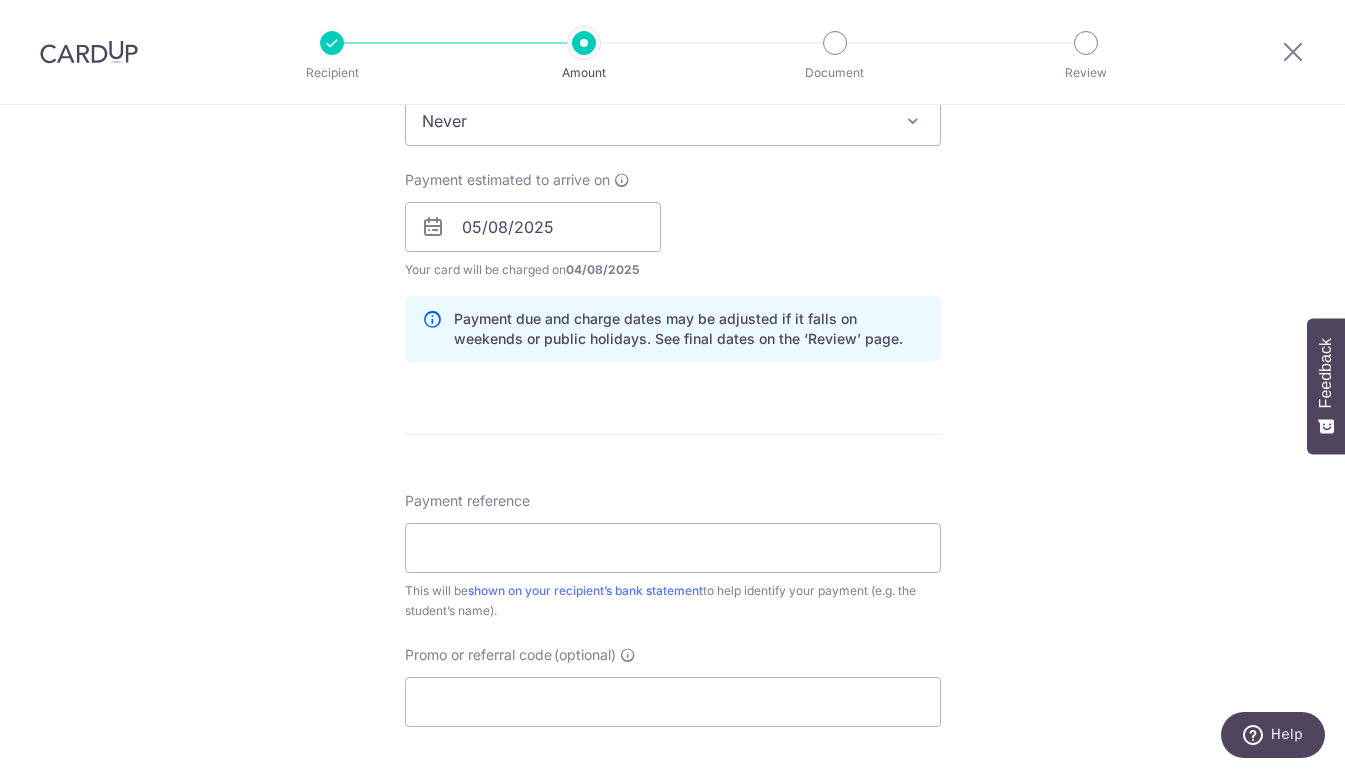 scroll, scrollTop: 921, scrollLeft: 0, axis: vertical 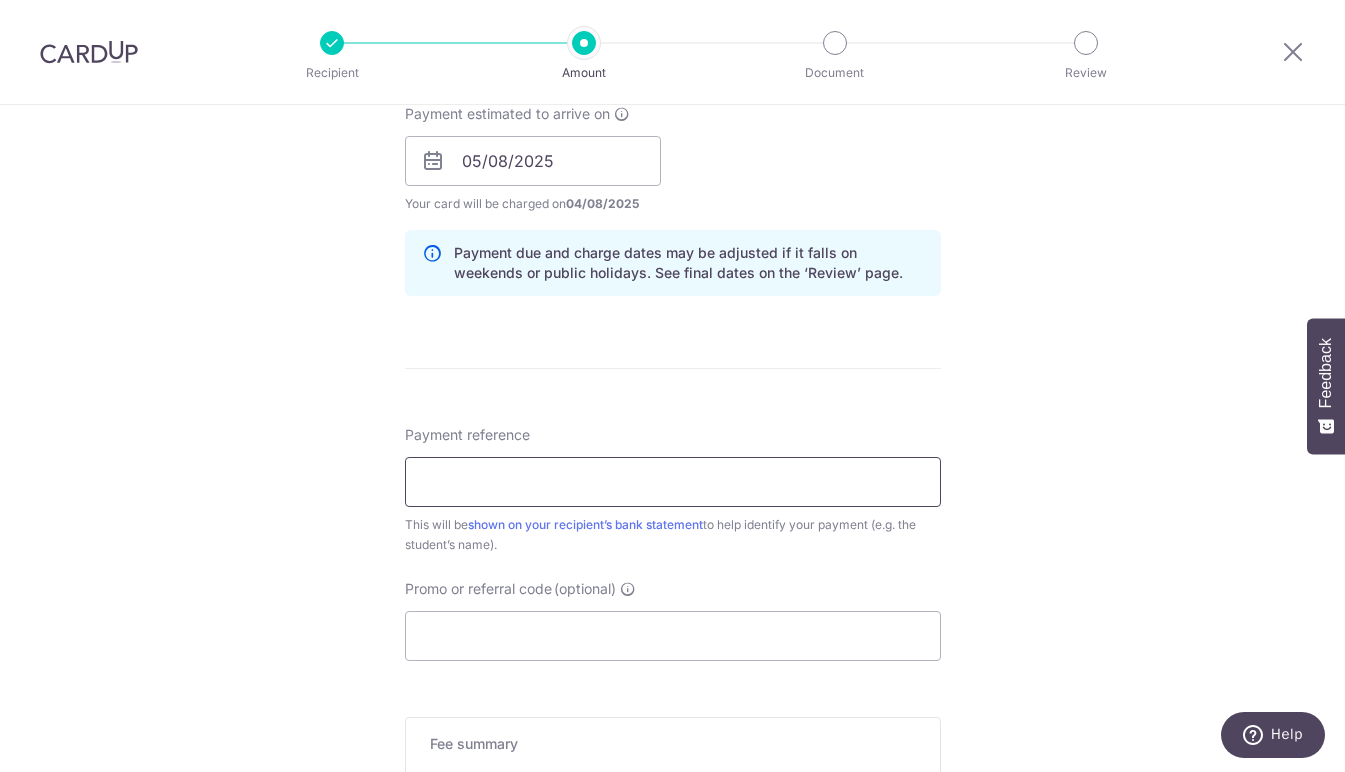 click on "Payment reference" at bounding box center [673, 482] 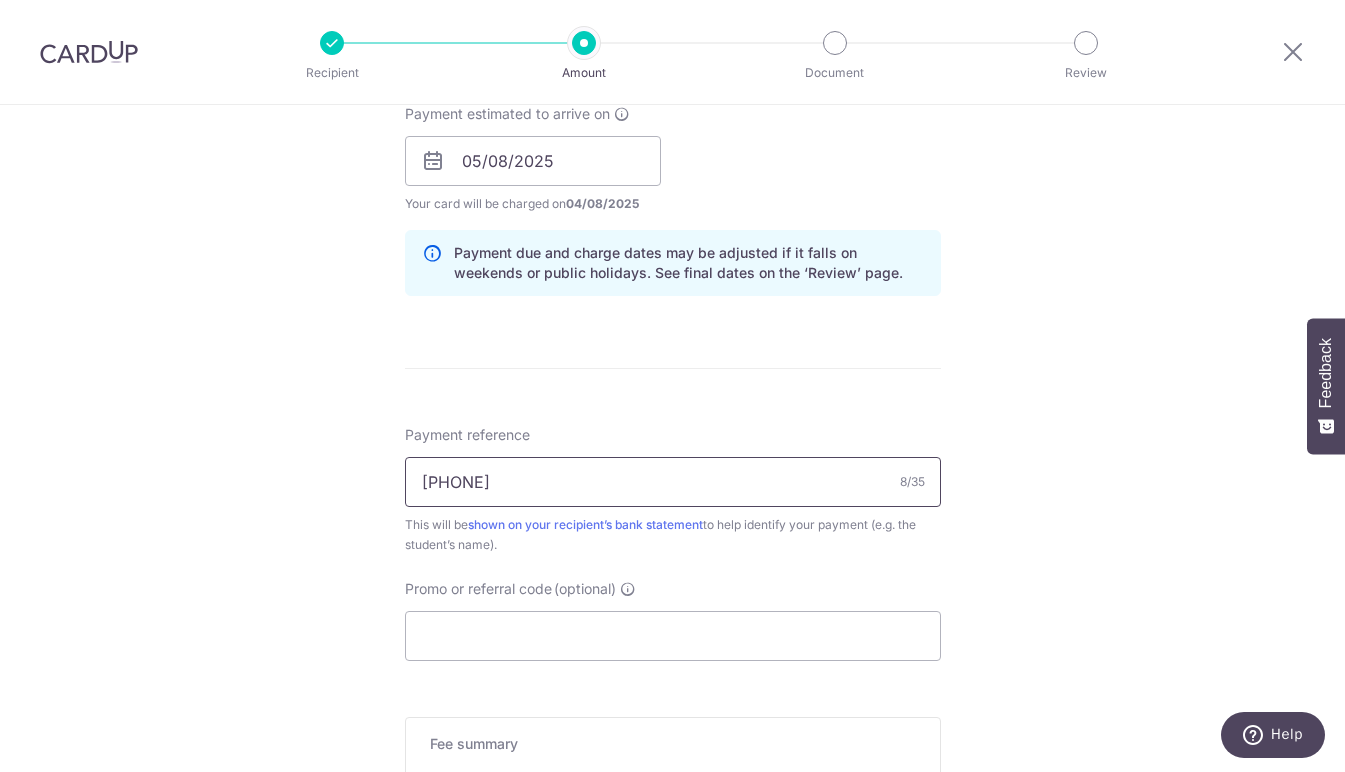 type on "[PHONE]" 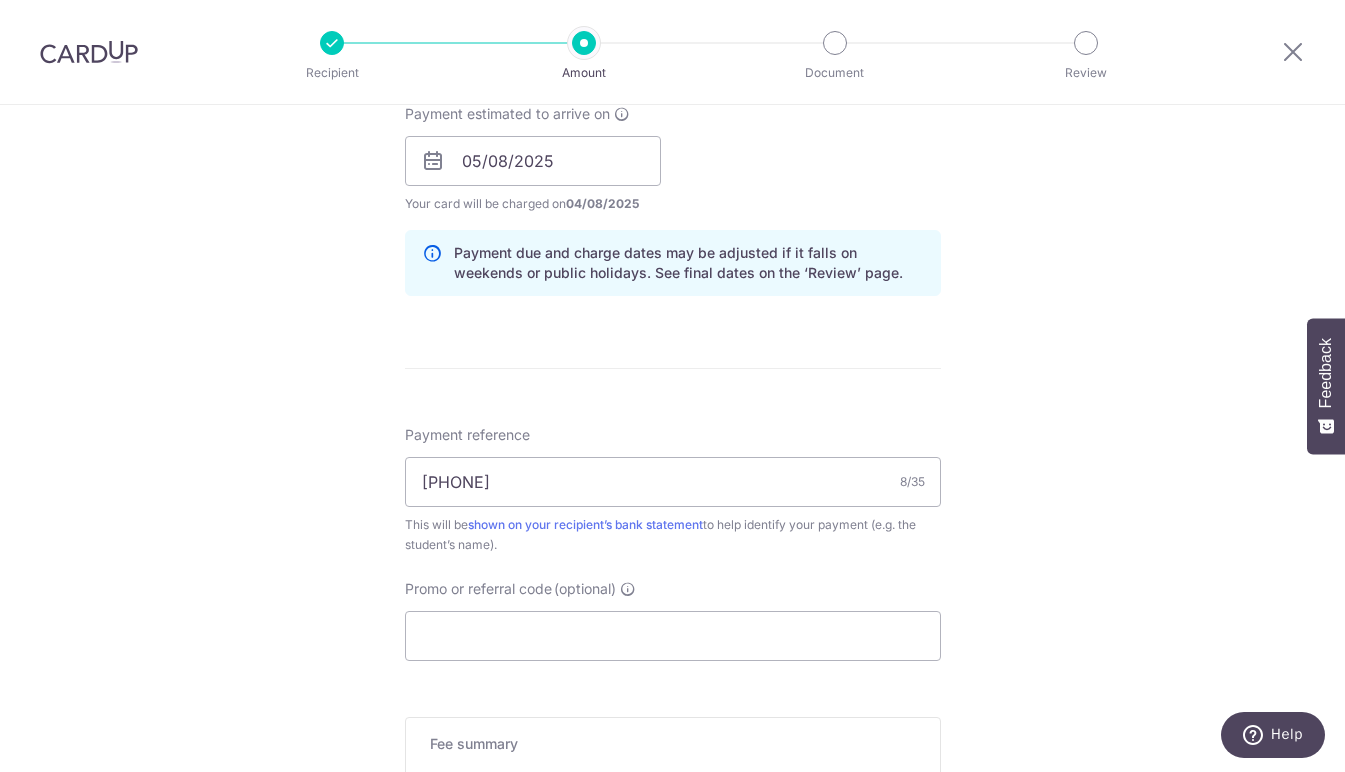 click on "Tell us more about your payment
SGD
[PRICE]
[PRICE]
**** [CARD_LAST_FOUR]
Add credit card
Your Cards
**** [CARD_LAST_FOUR]
Secure 256-bit SSL
Text
New card details
Card
Secure 256-bit SSL" at bounding box center (672, 178) 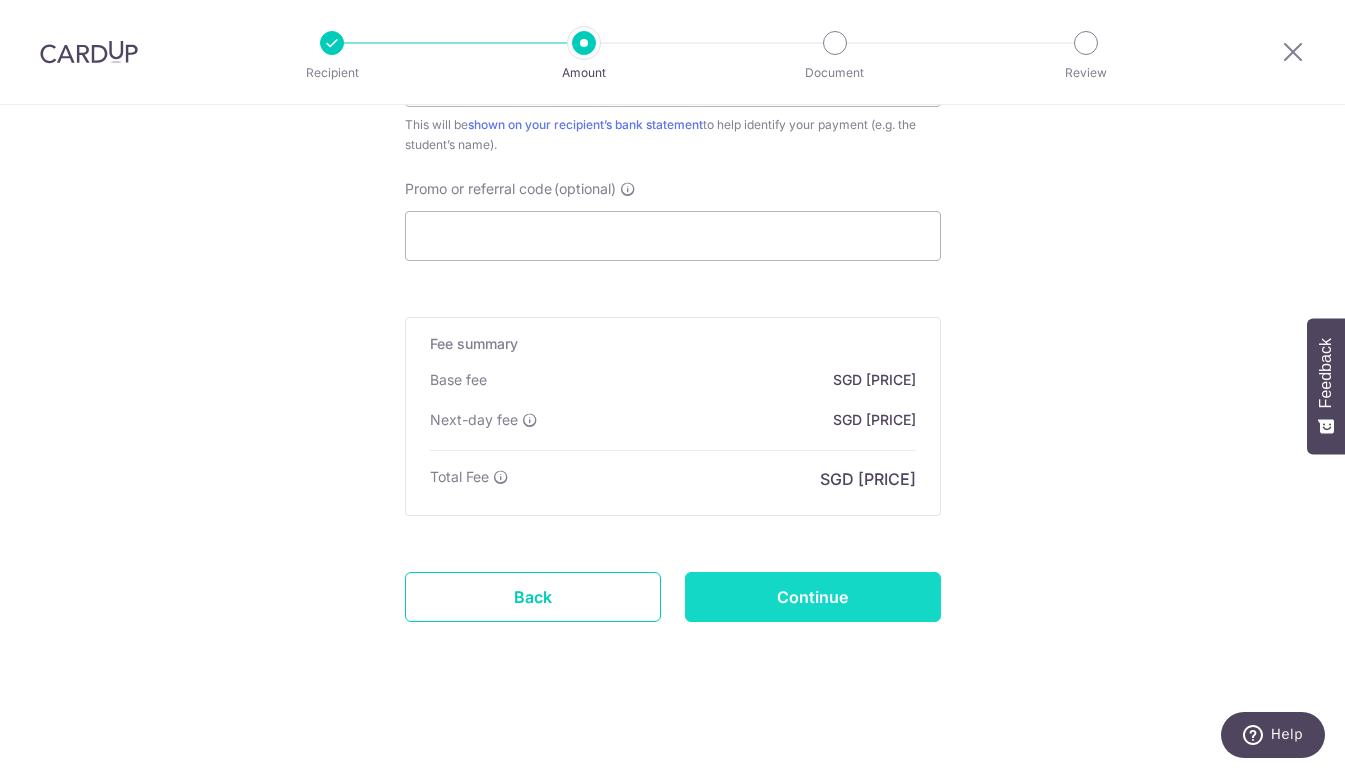 scroll, scrollTop: 1321, scrollLeft: 0, axis: vertical 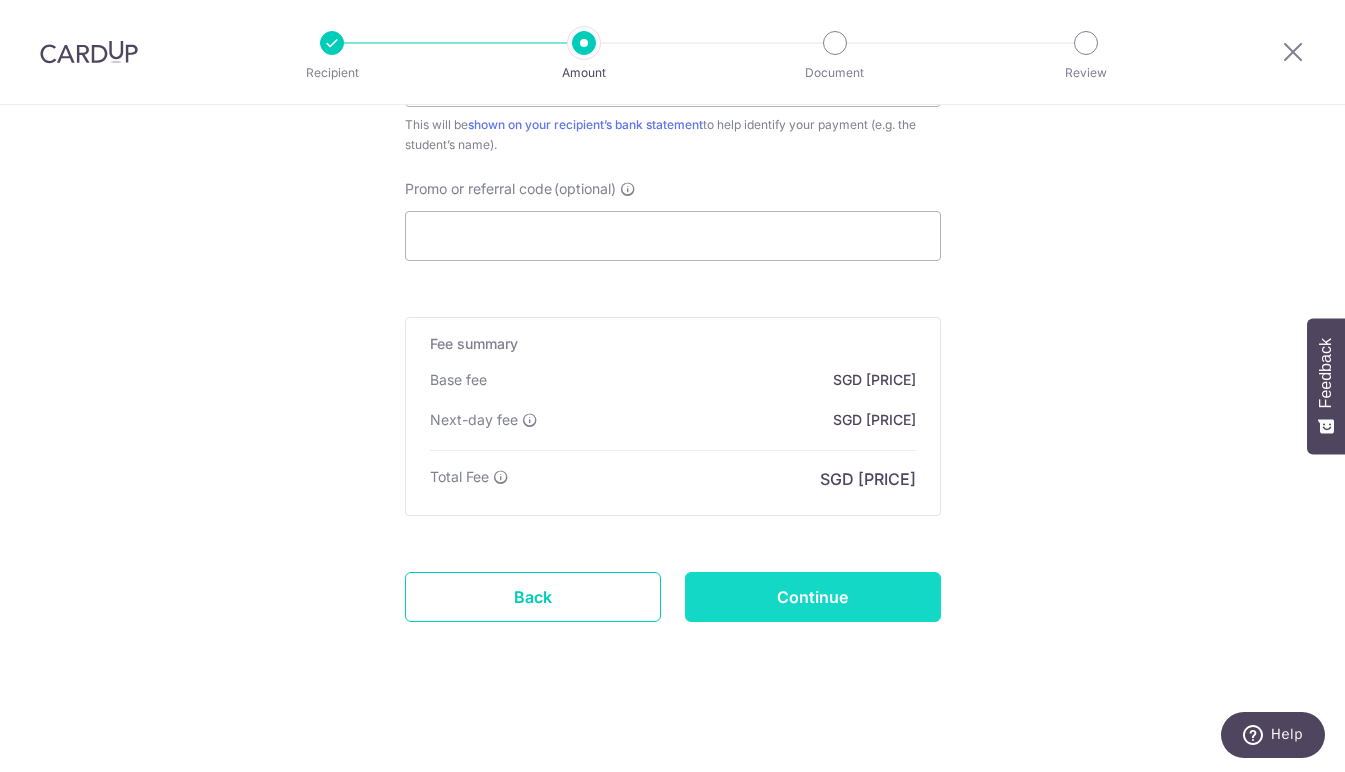 click on "Continue" at bounding box center (813, 597) 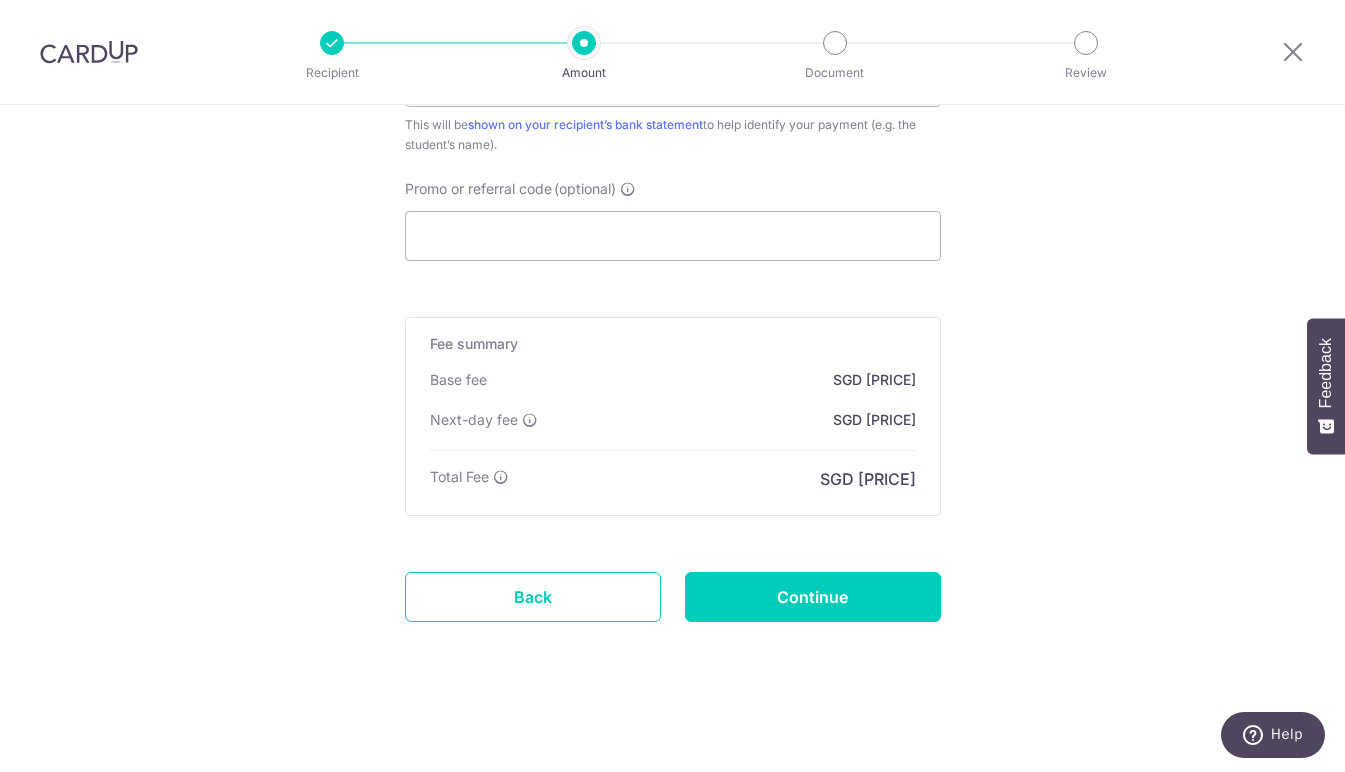type on "Create Schedule" 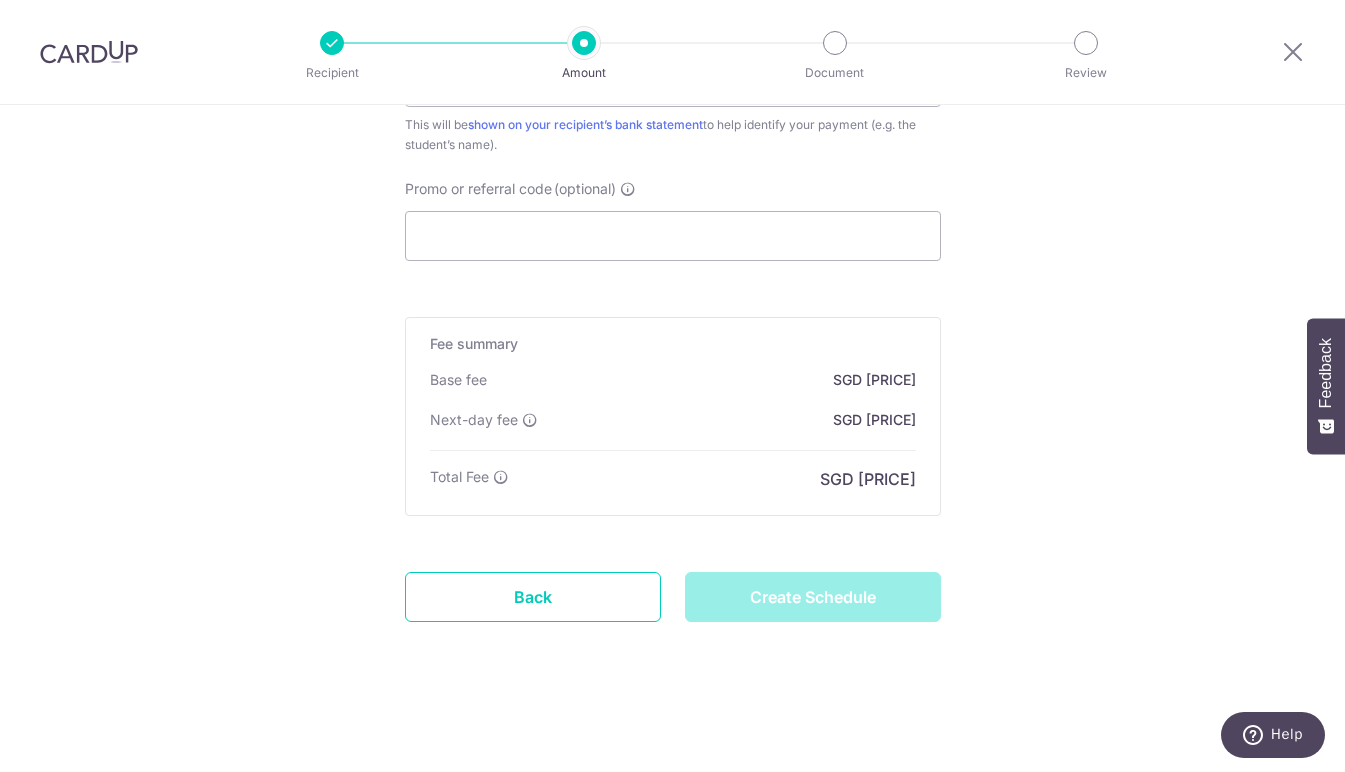 click on "Create Schedule" at bounding box center [813, 597] 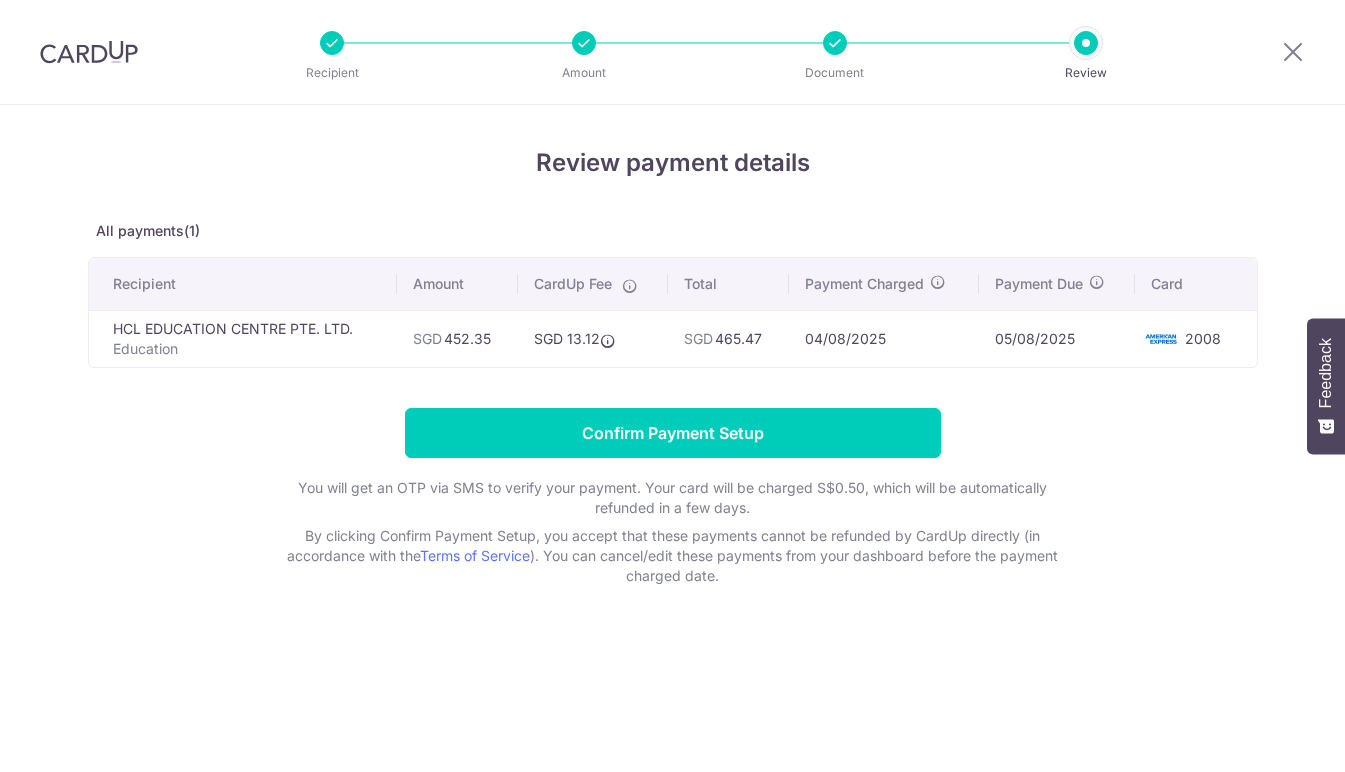 scroll, scrollTop: 0, scrollLeft: 0, axis: both 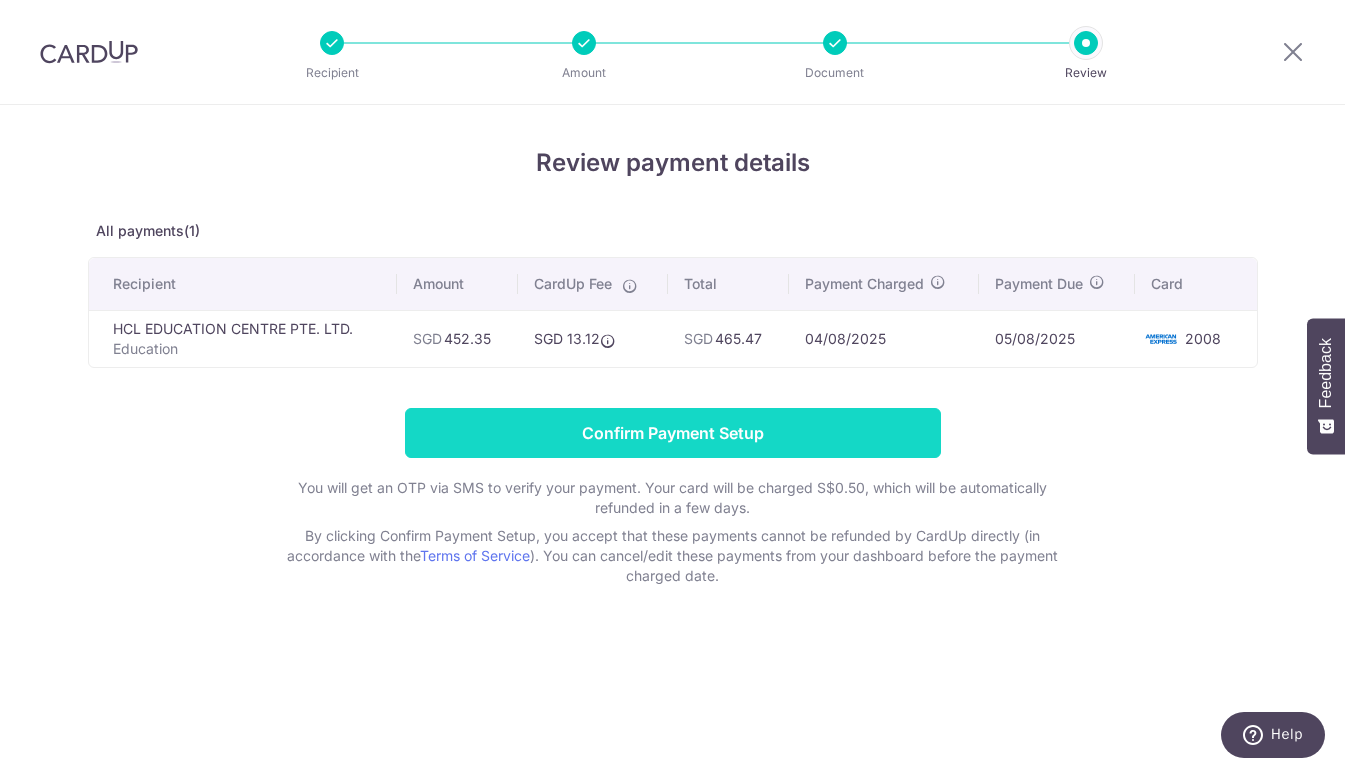 click on "Confirm Payment Setup" at bounding box center [673, 433] 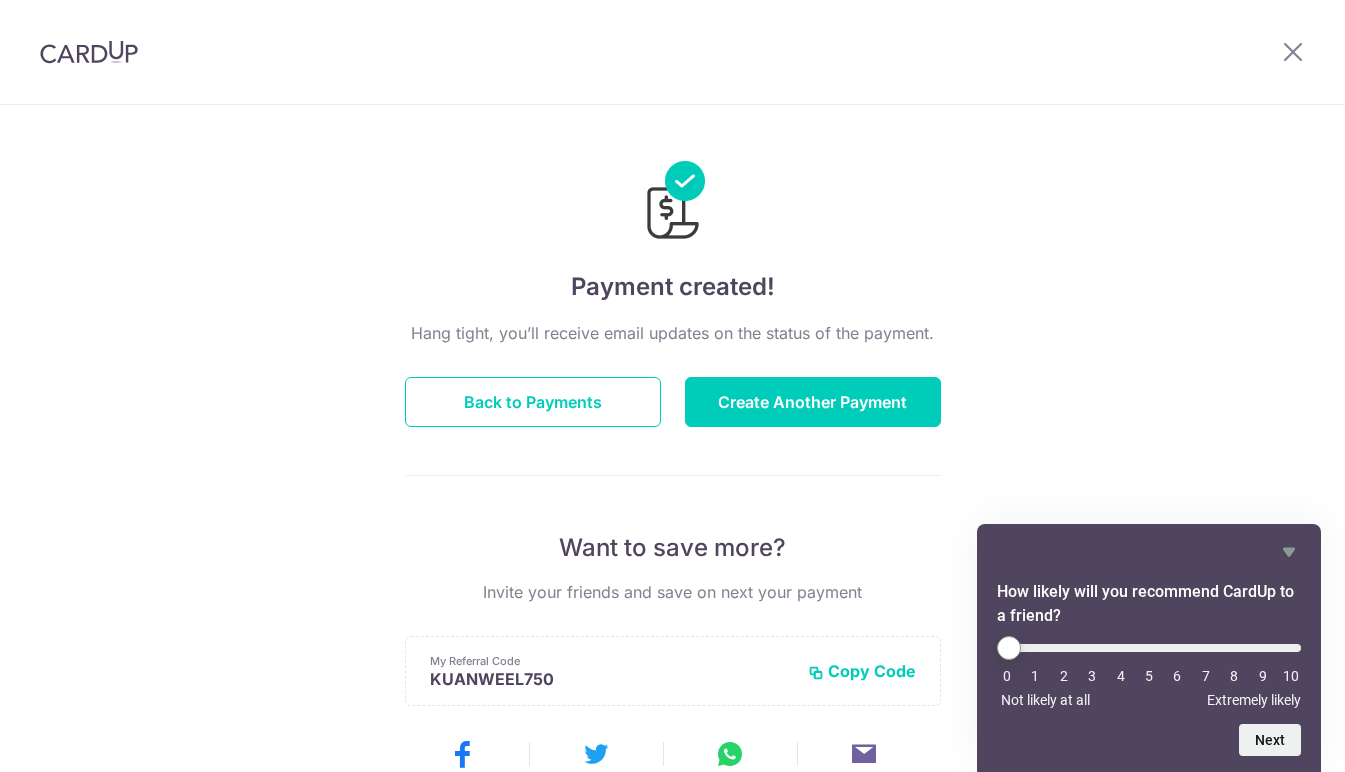 scroll, scrollTop: 0, scrollLeft: 0, axis: both 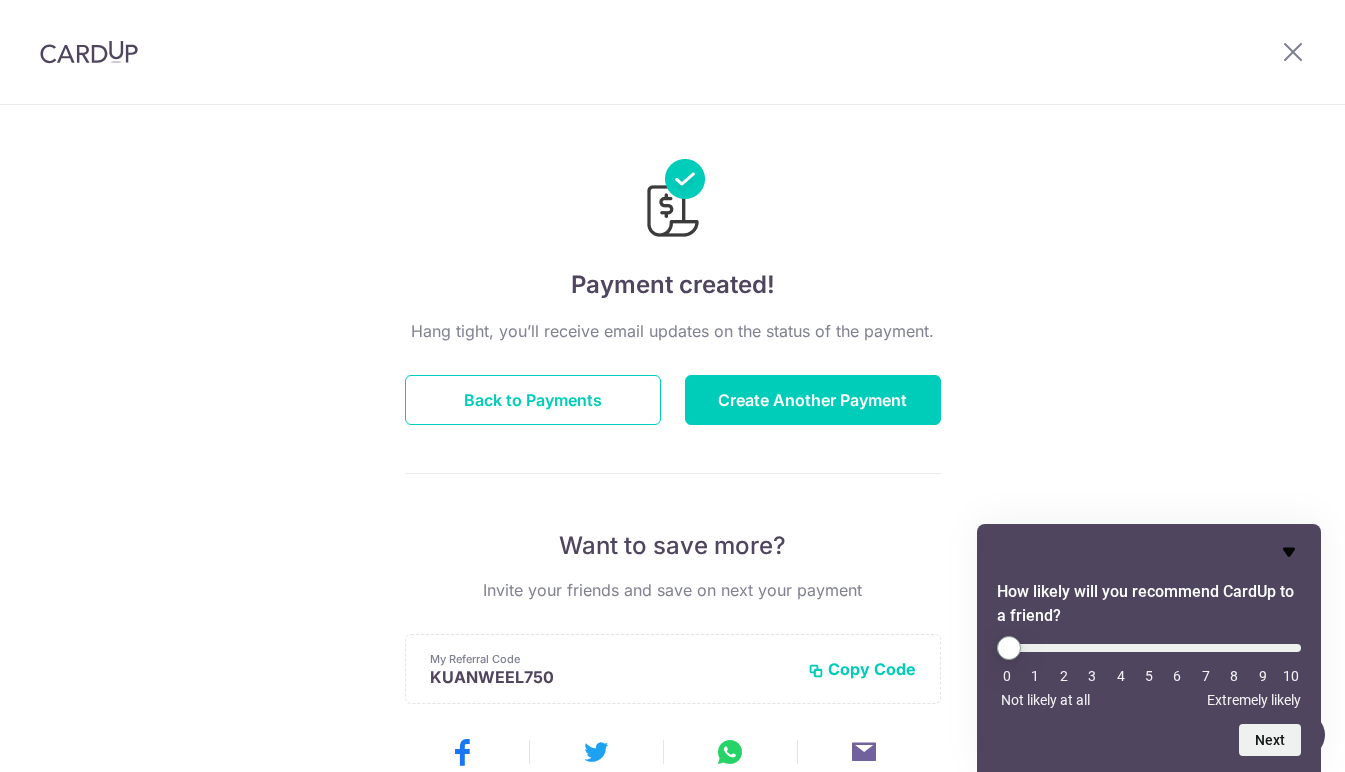 click 